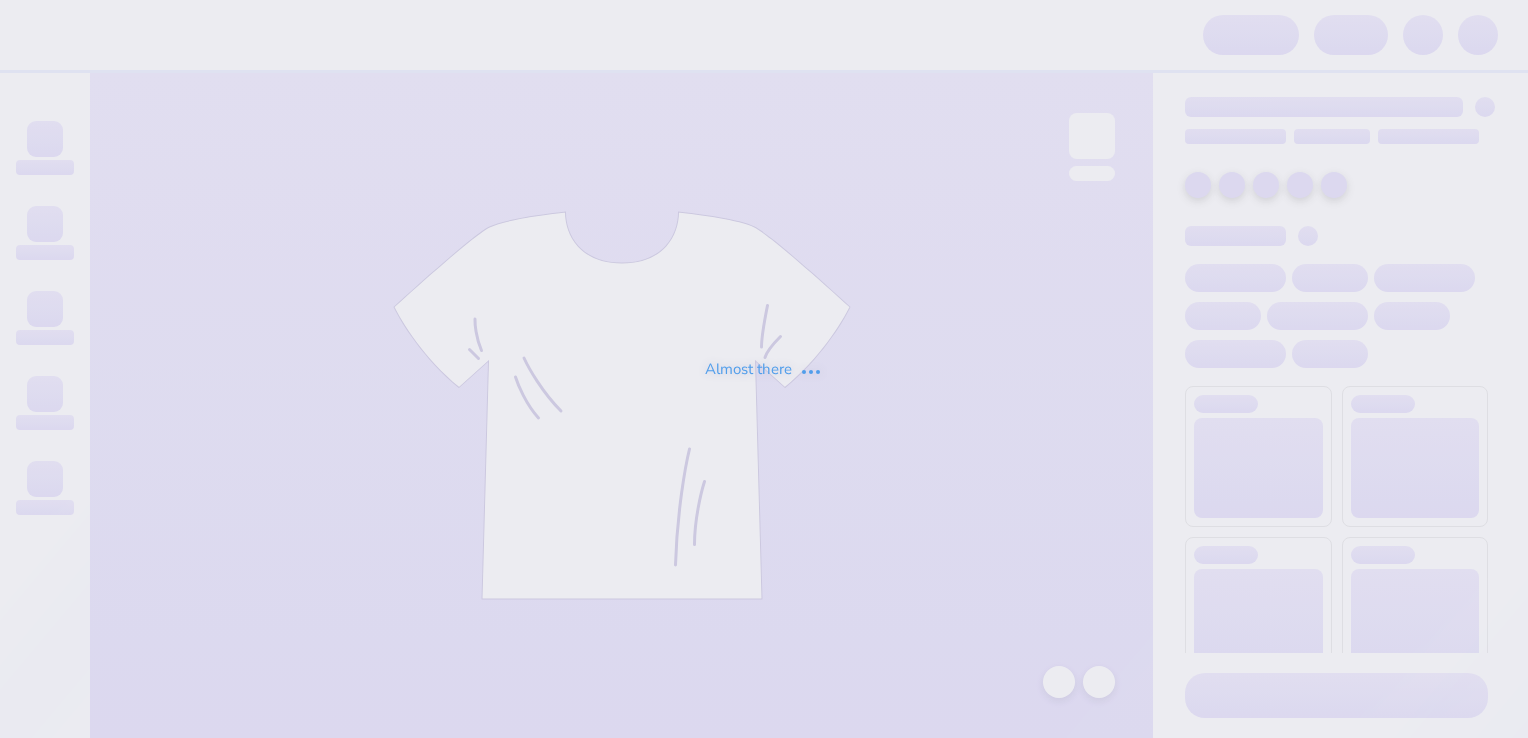 scroll, scrollTop: 0, scrollLeft: 0, axis: both 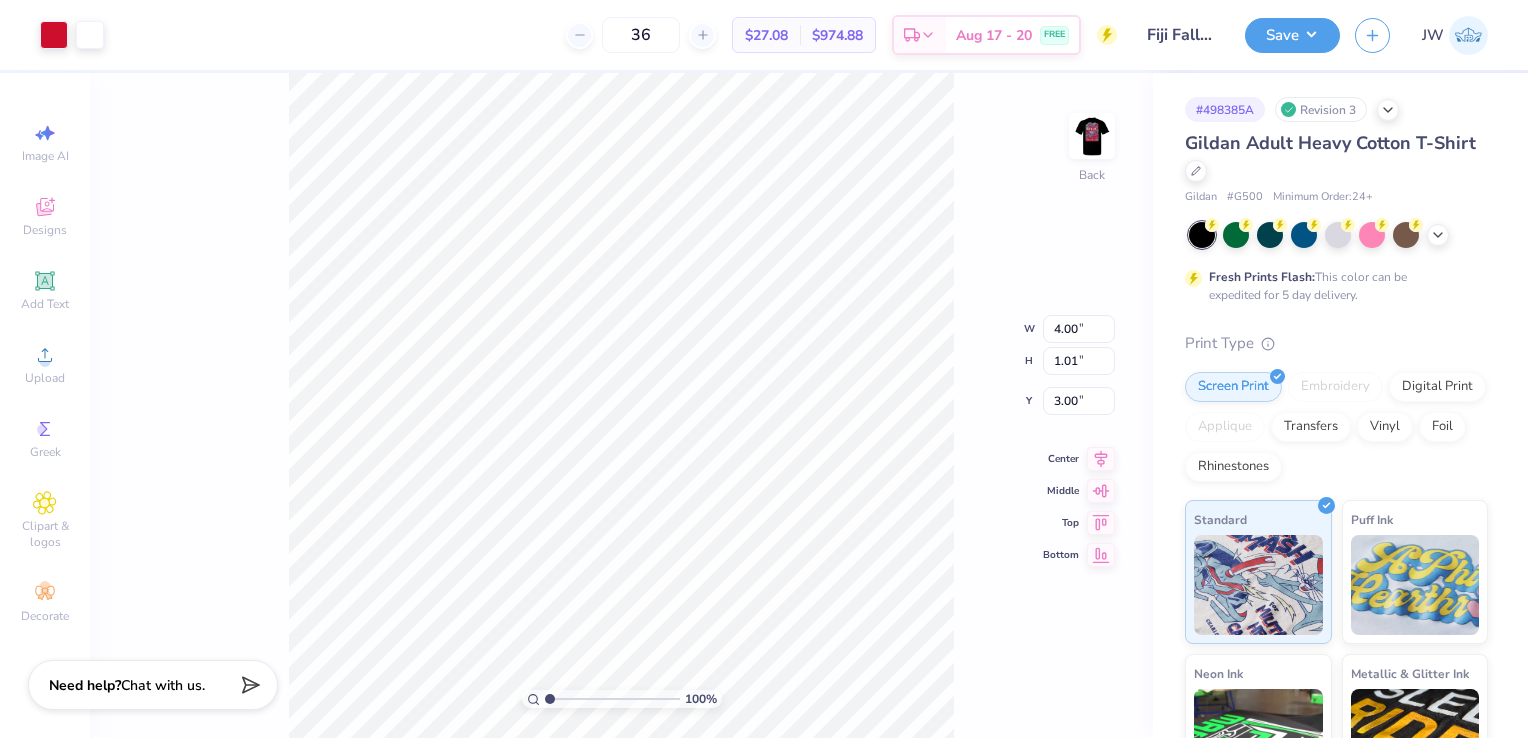 click at bounding box center [1092, 136] 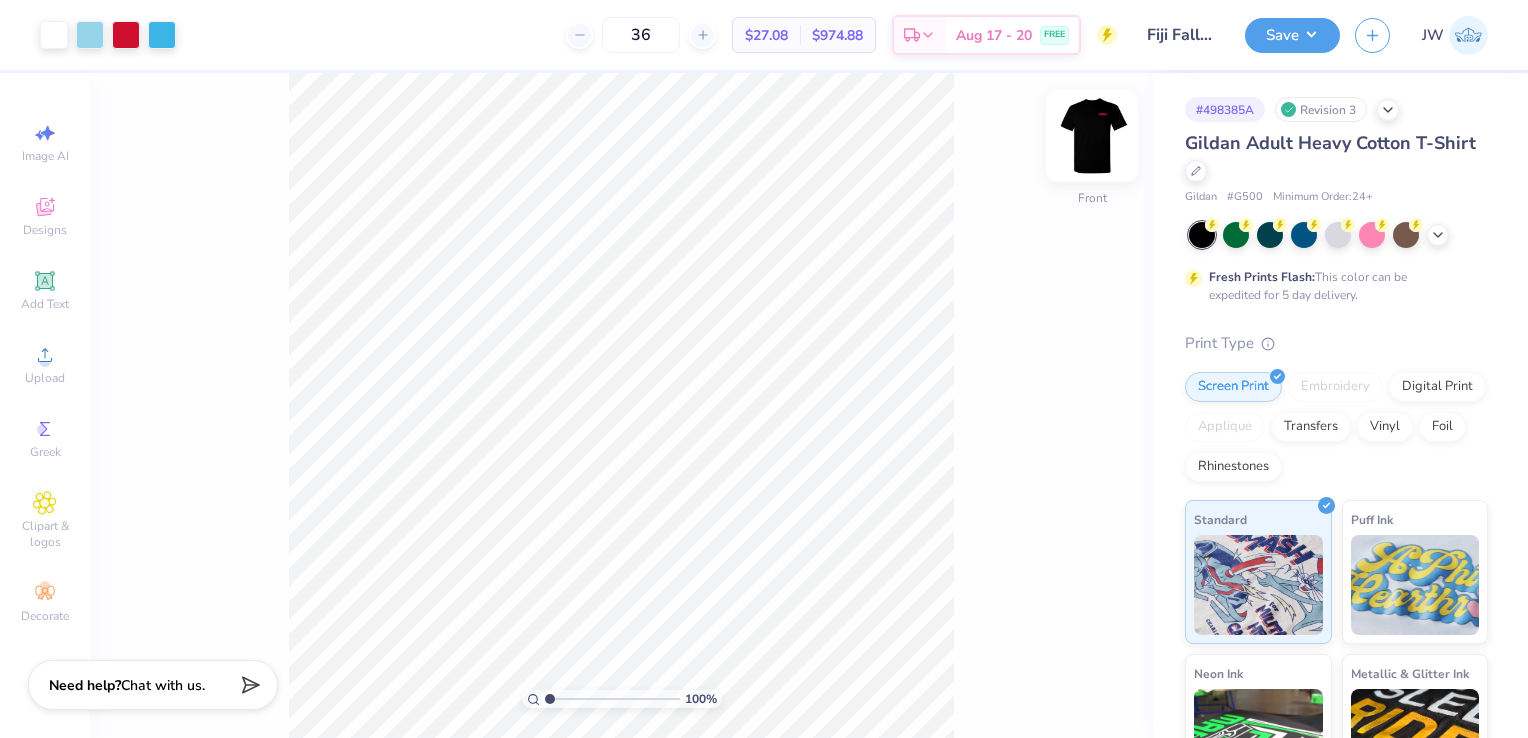 click at bounding box center (1092, 136) 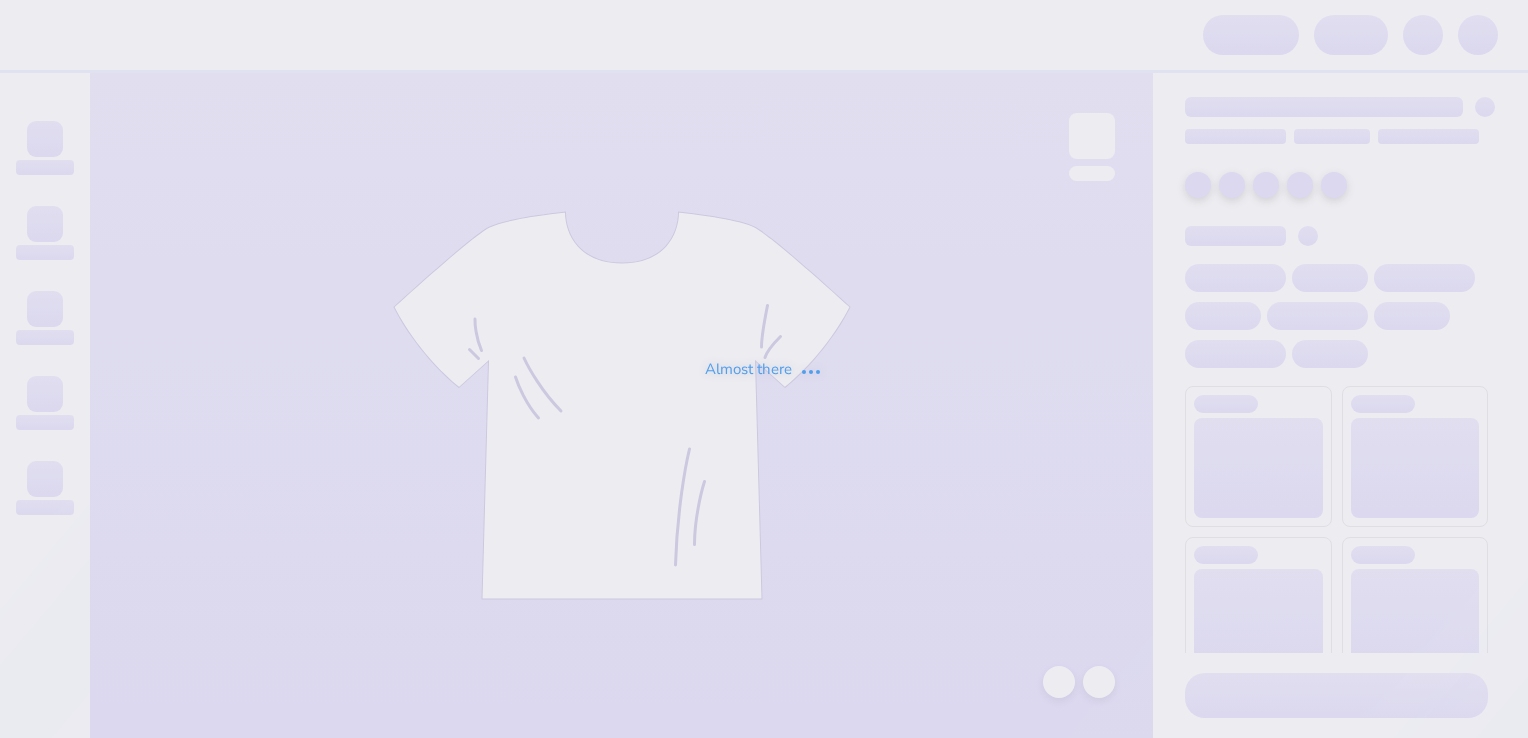 scroll, scrollTop: 0, scrollLeft: 0, axis: both 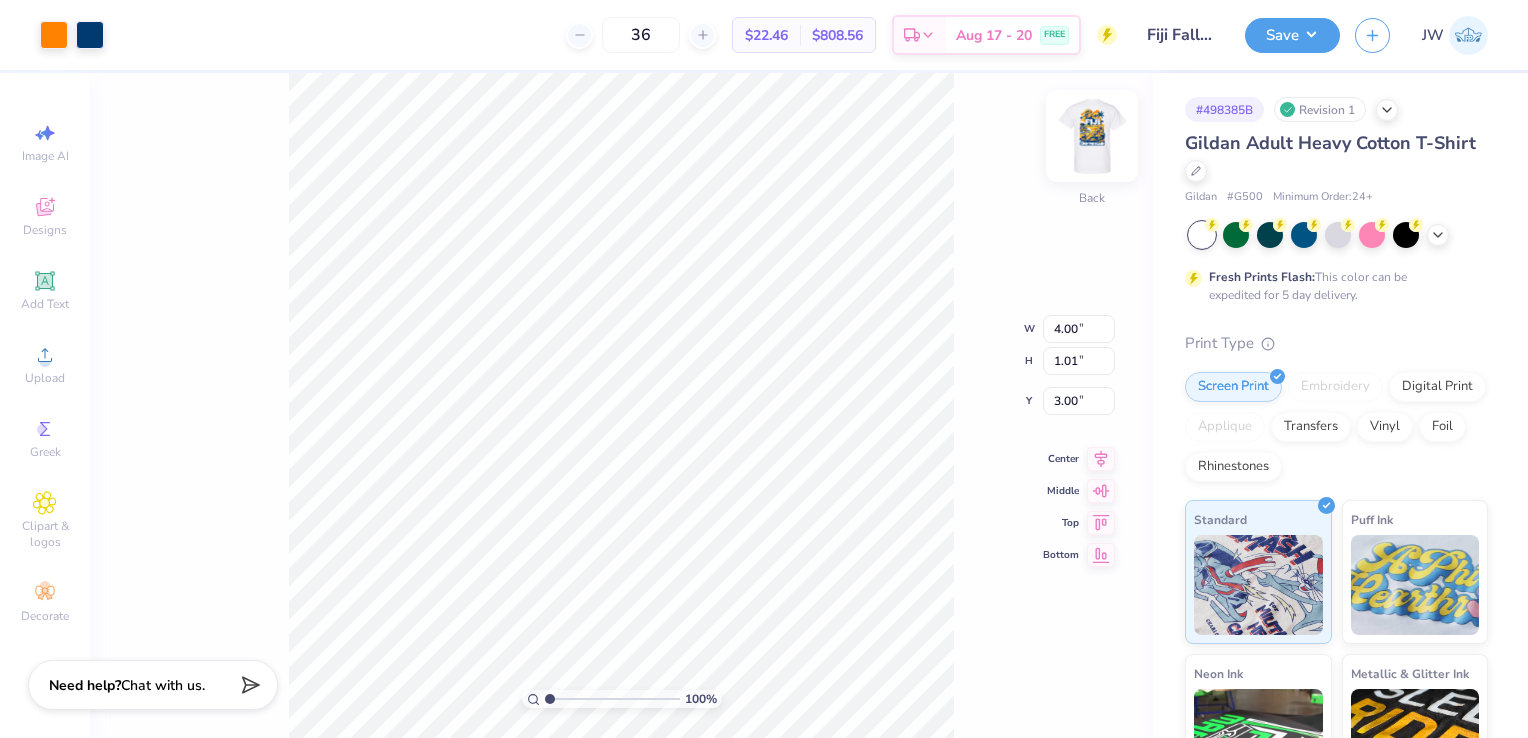 click at bounding box center (1092, 136) 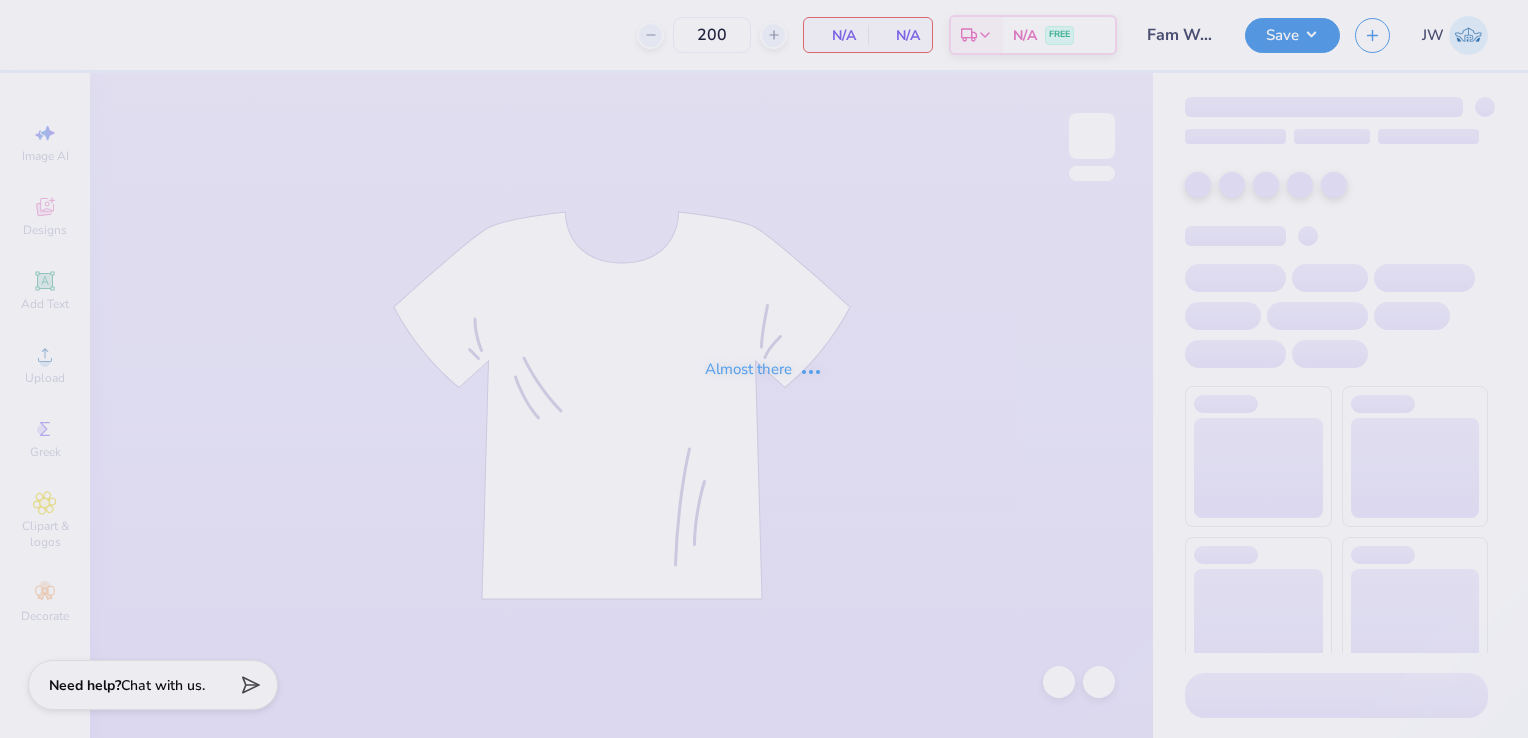 scroll, scrollTop: 0, scrollLeft: 0, axis: both 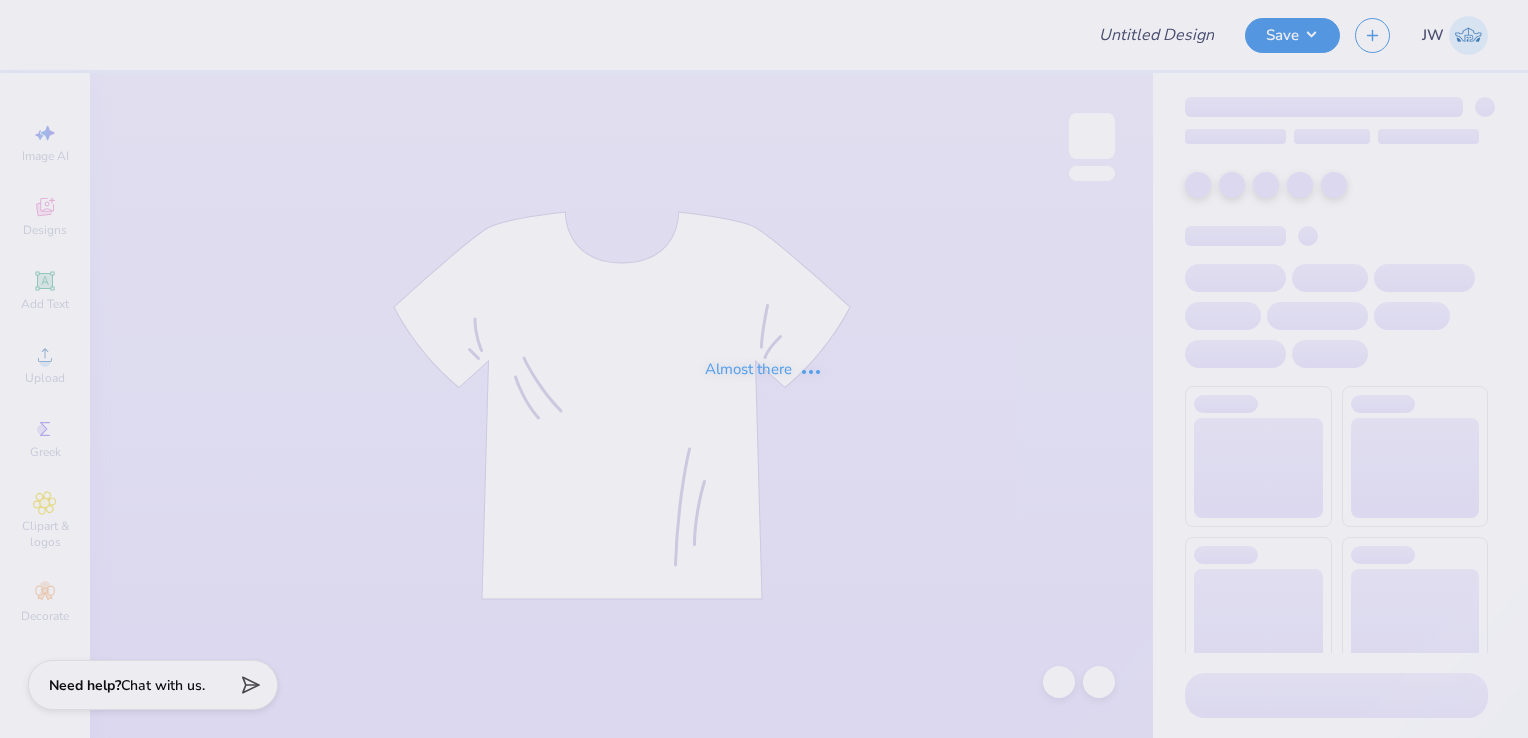 type on "Fam Weekend Hoodie" 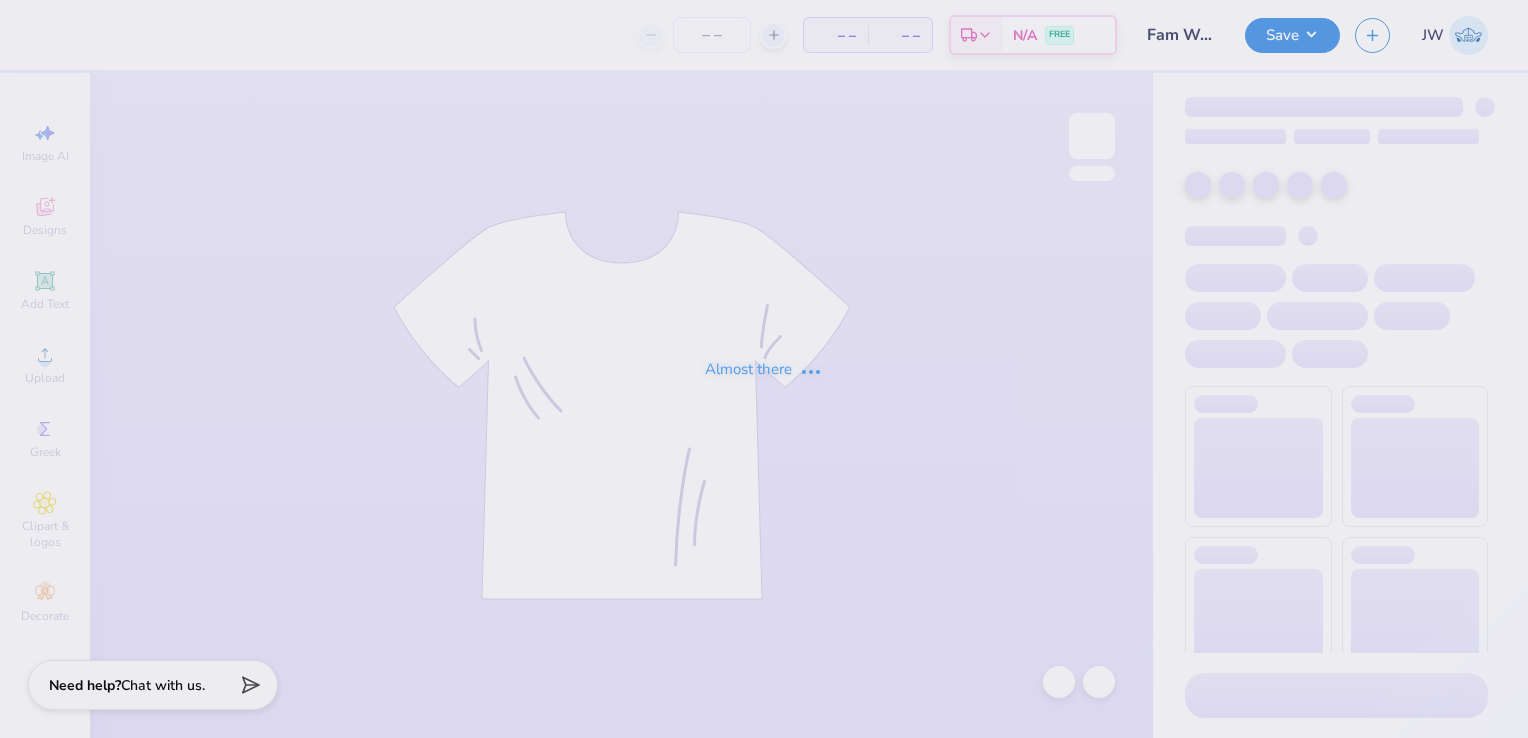 type on "200" 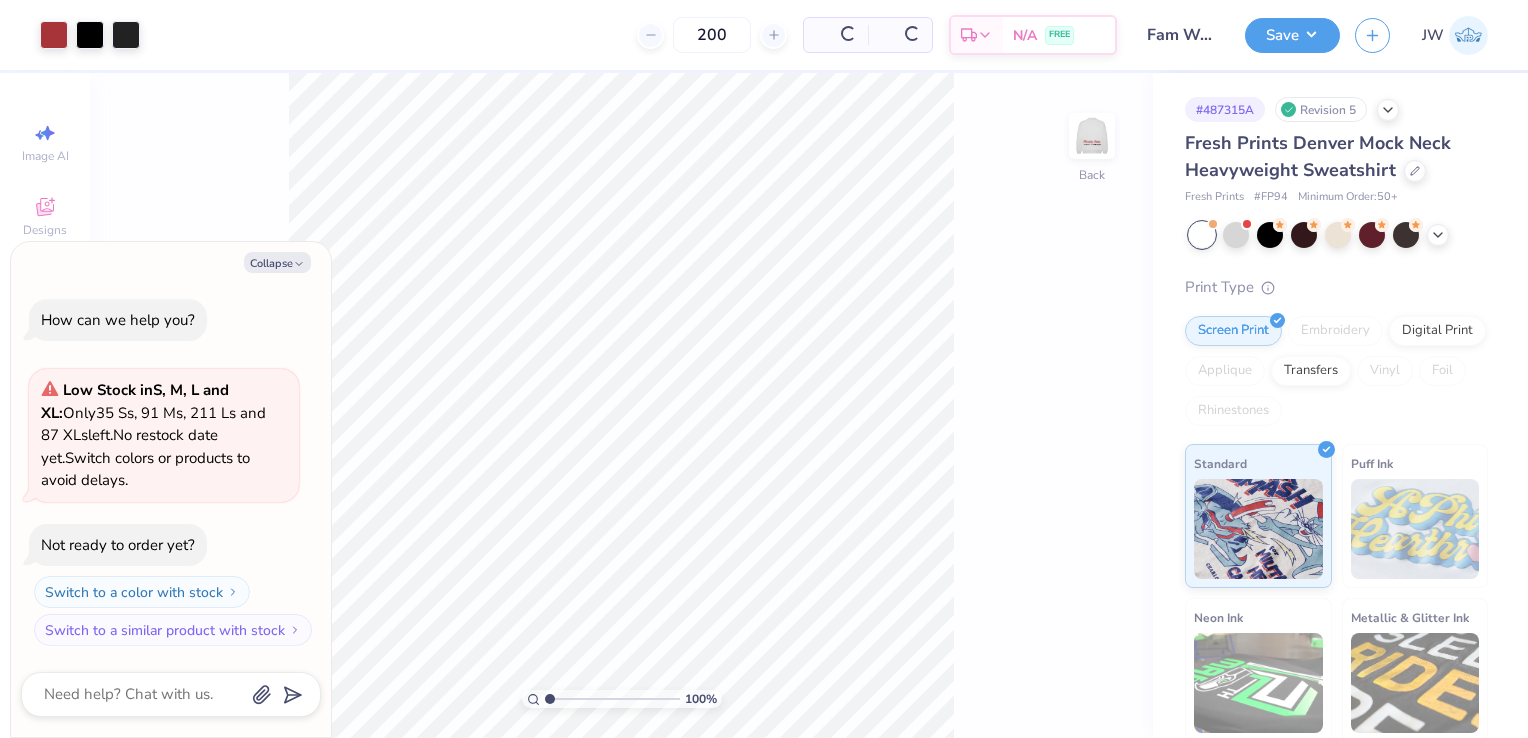 type on "x" 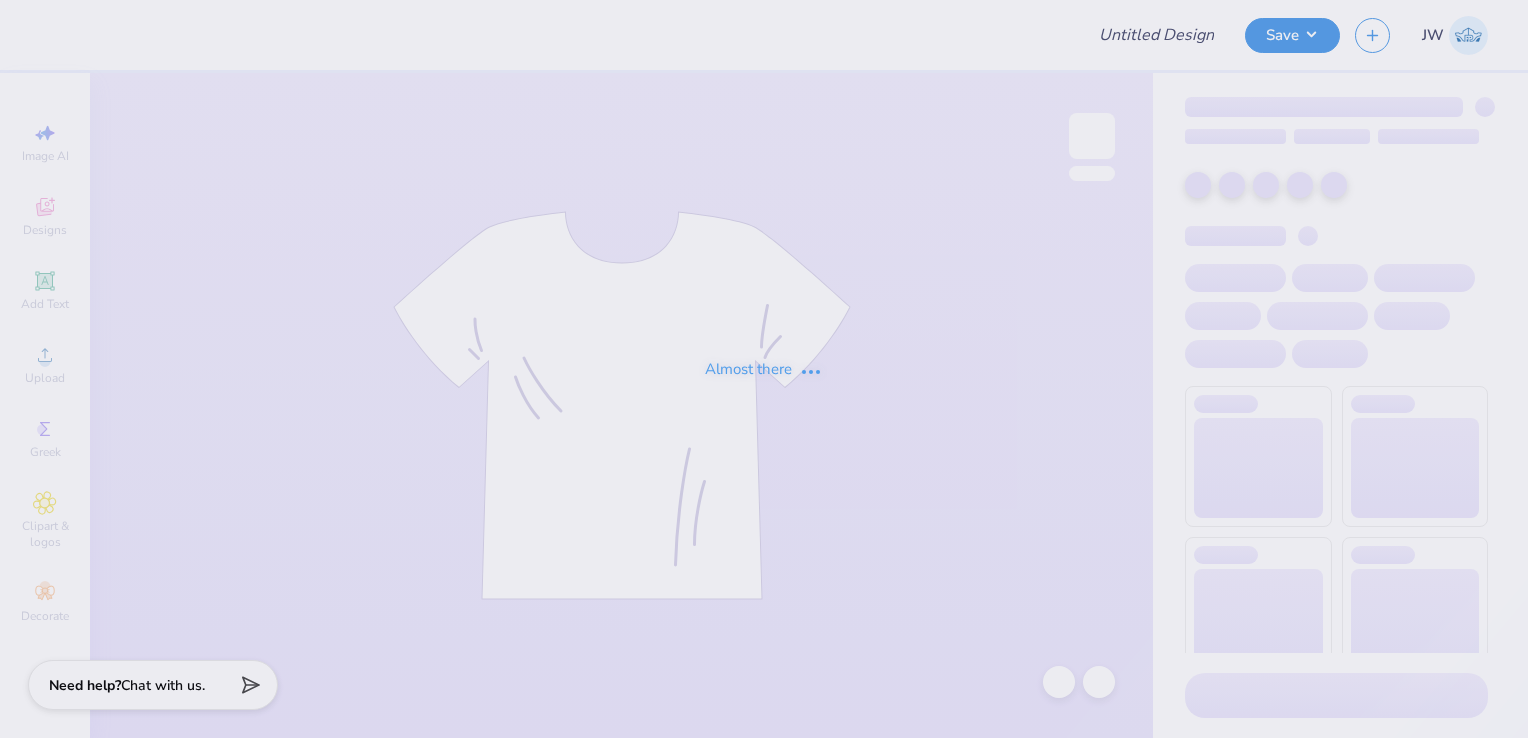 scroll, scrollTop: 0, scrollLeft: 0, axis: both 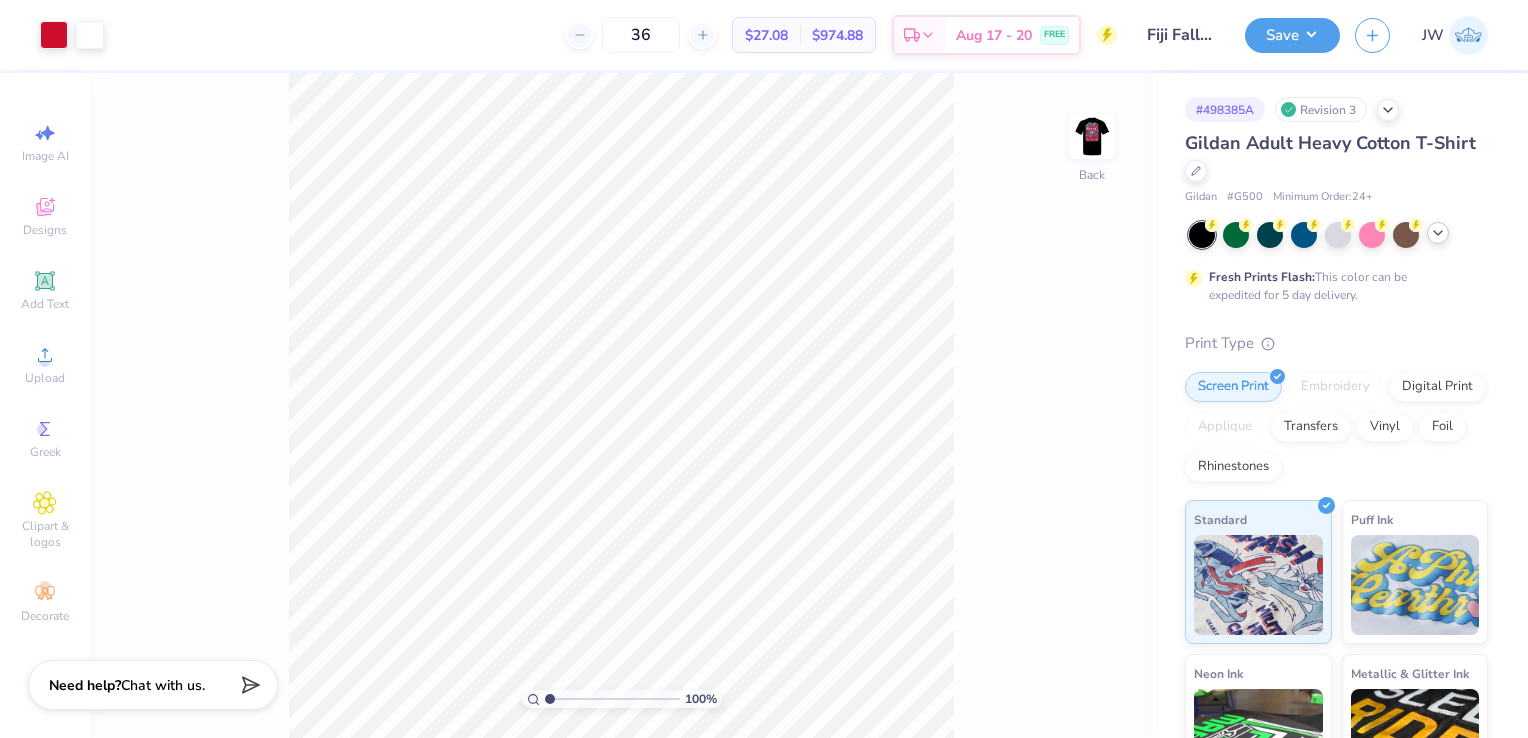 click 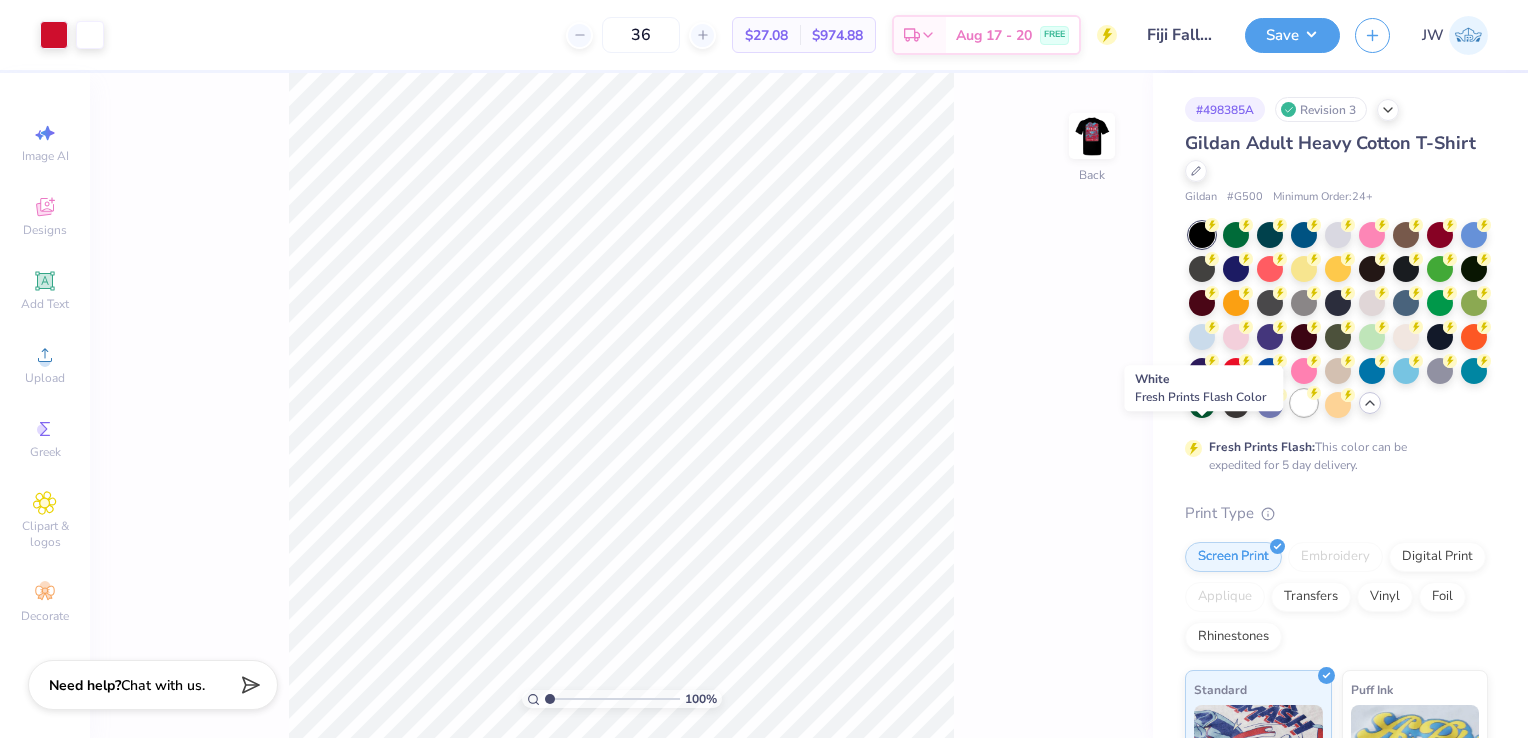 click at bounding box center [1304, 403] 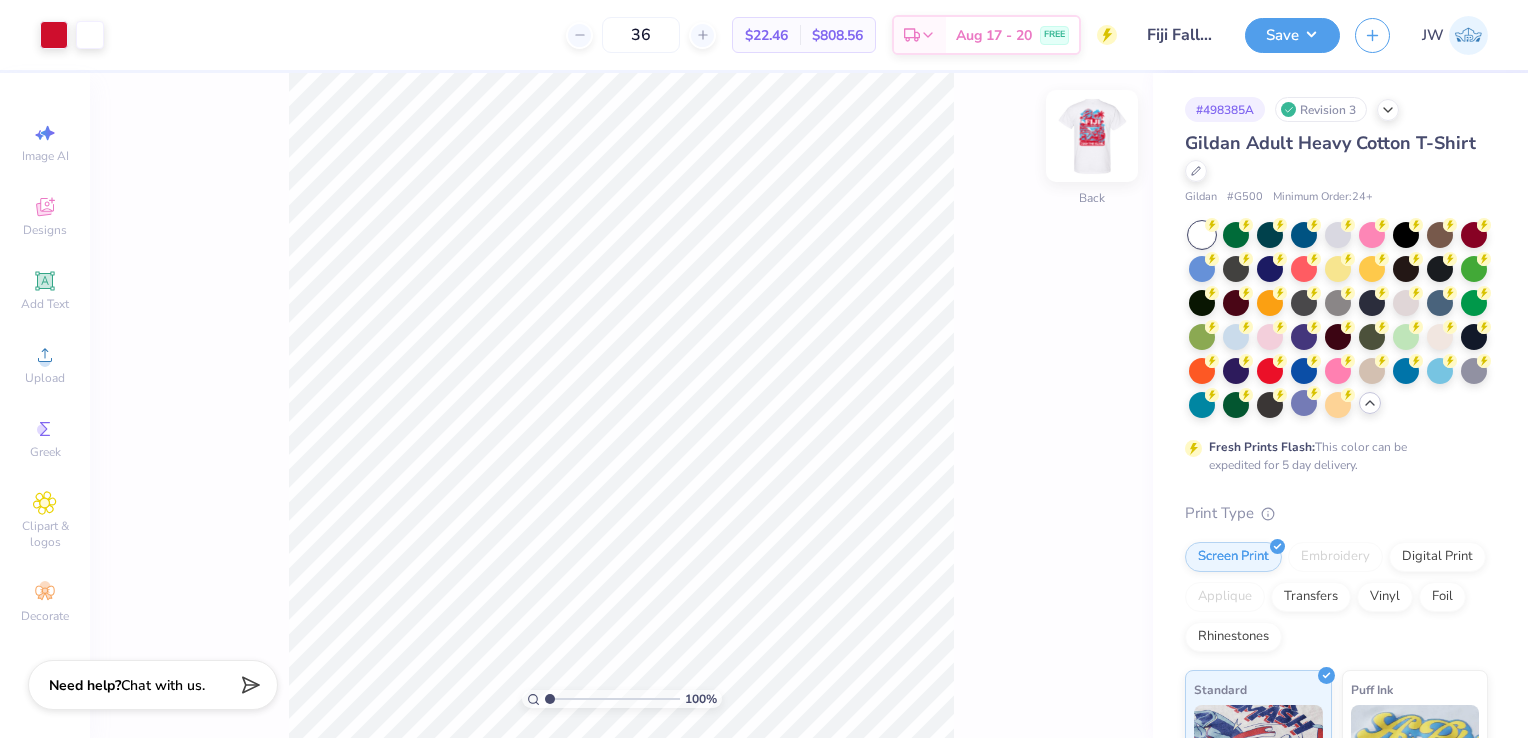 click at bounding box center [1092, 136] 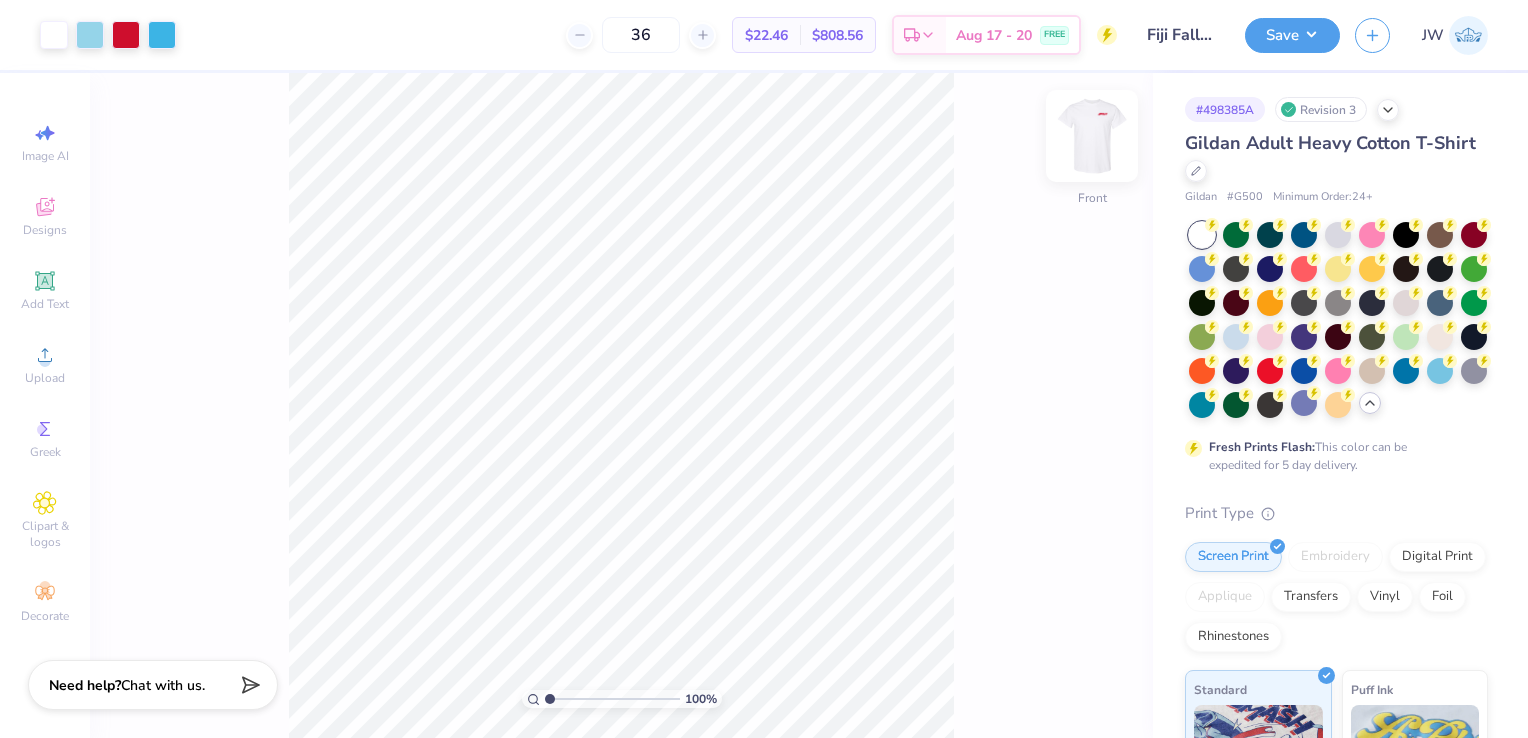 click at bounding box center (1092, 136) 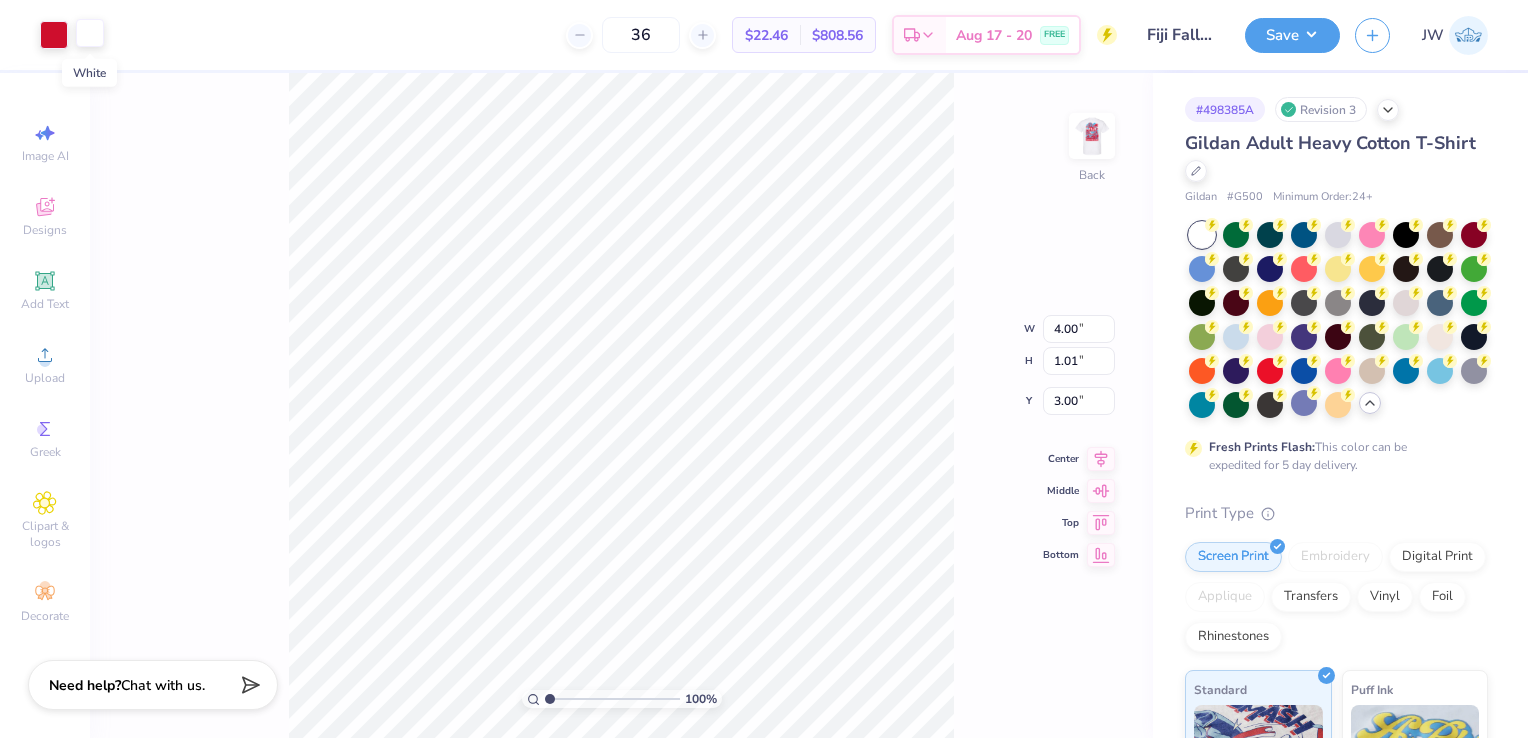 click at bounding box center (90, 33) 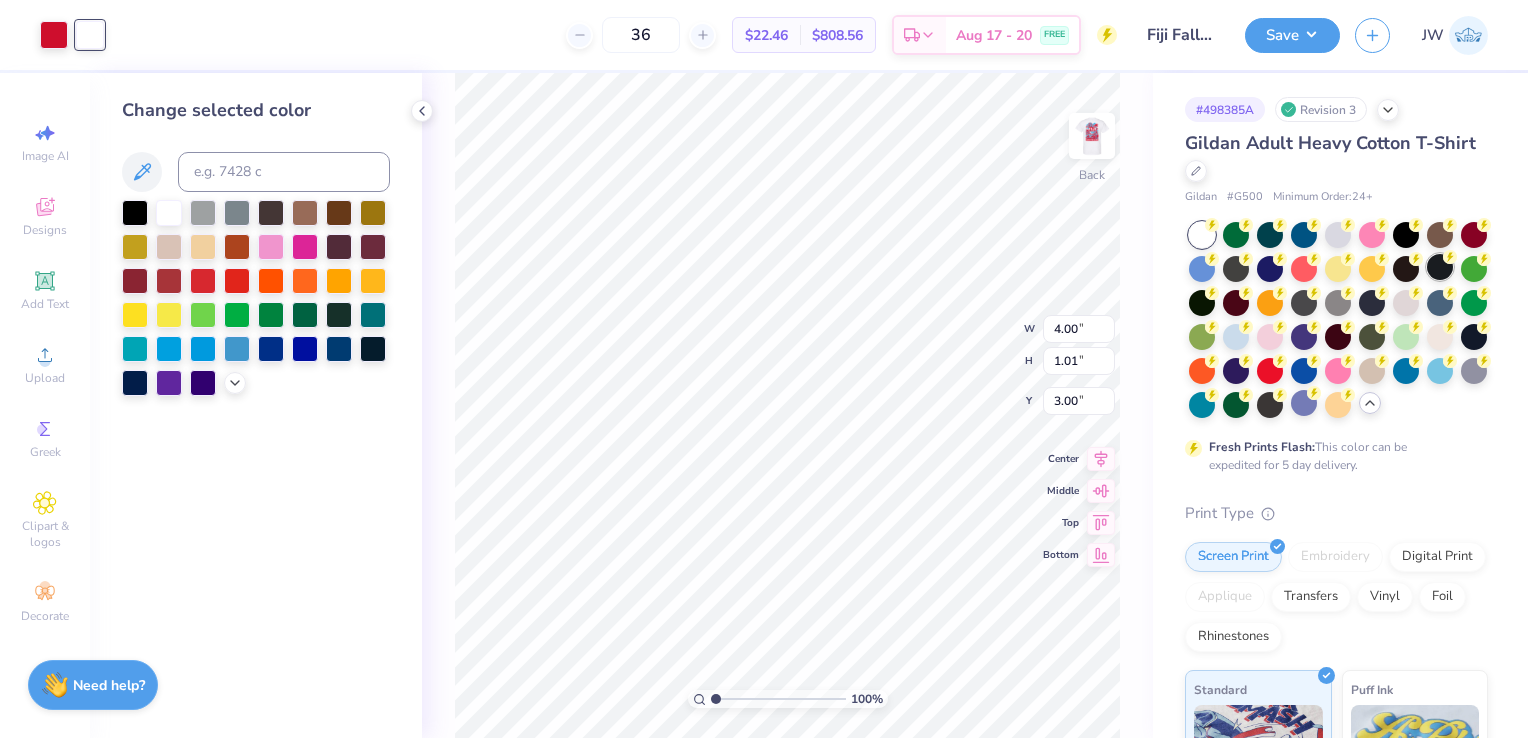 click at bounding box center [1440, 267] 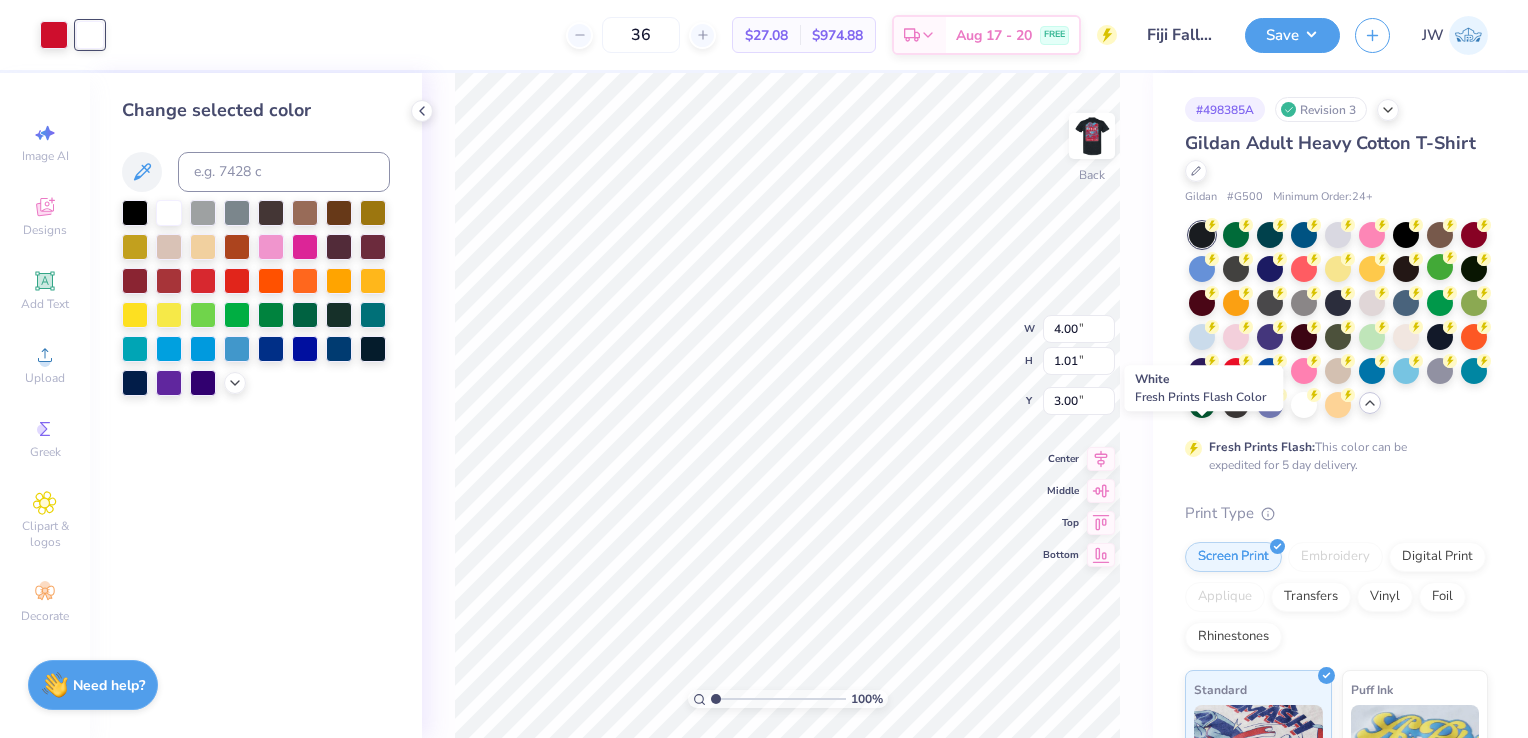 drag, startPoint x: 1204, startPoint y: 446, endPoint x: 428, endPoint y: 320, distance: 786.16284 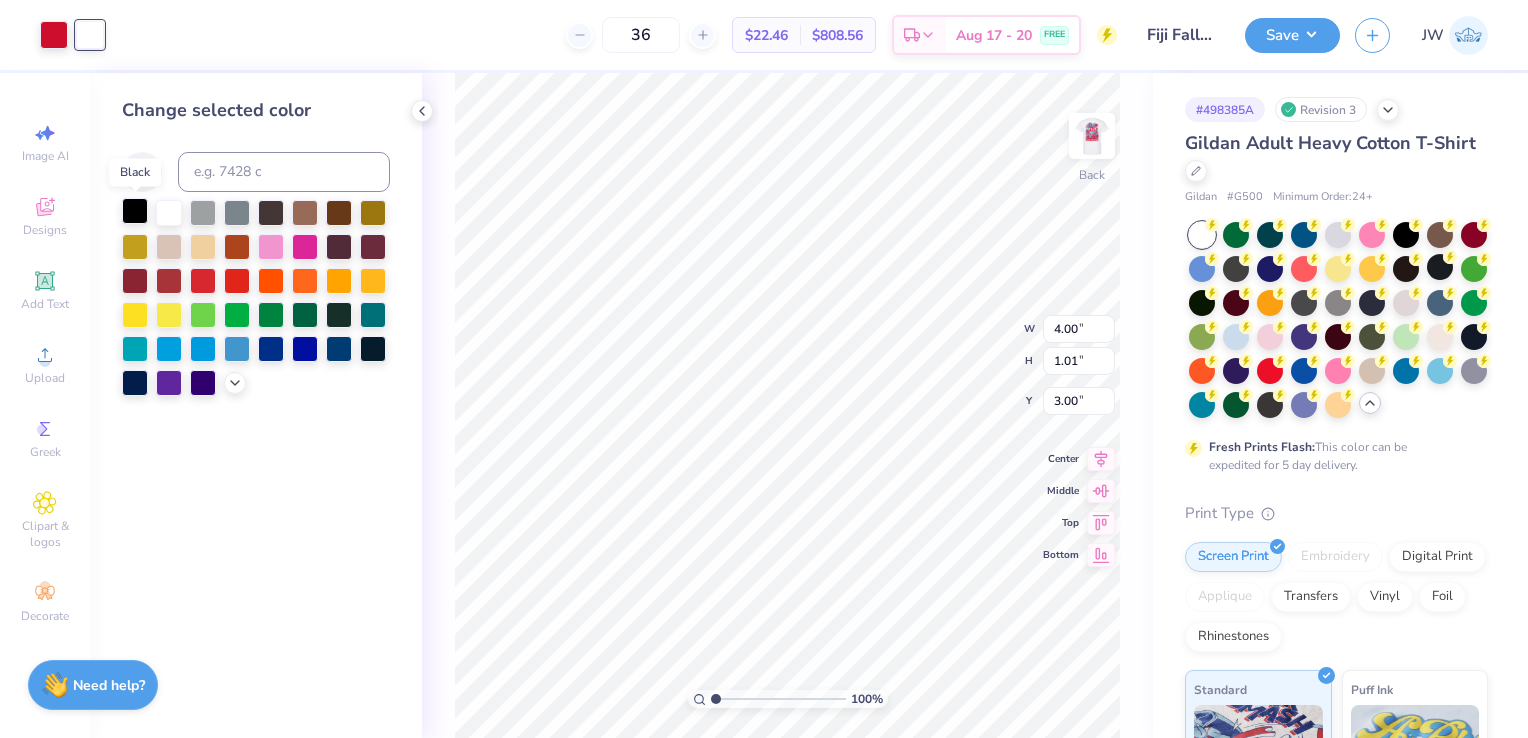 click at bounding box center (135, 211) 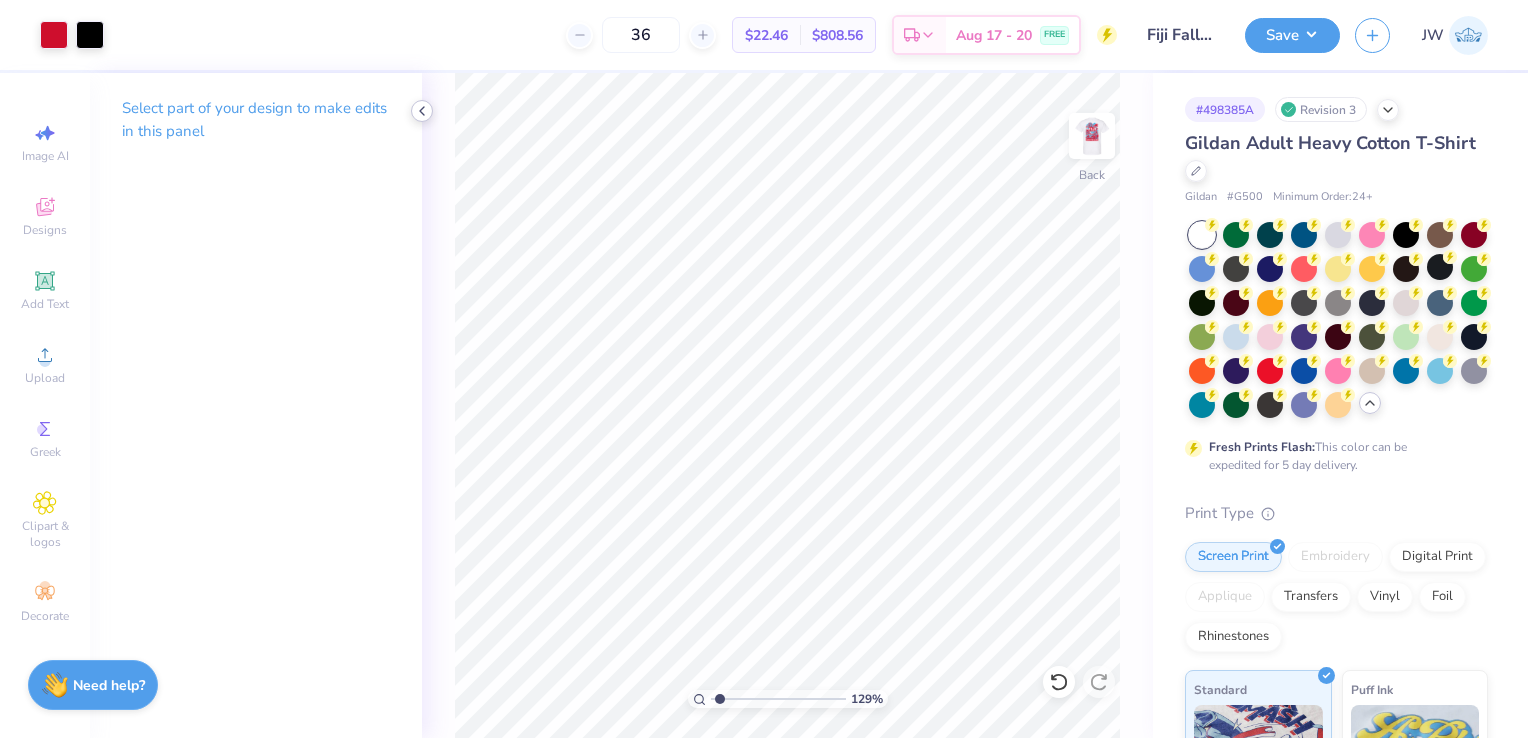 click 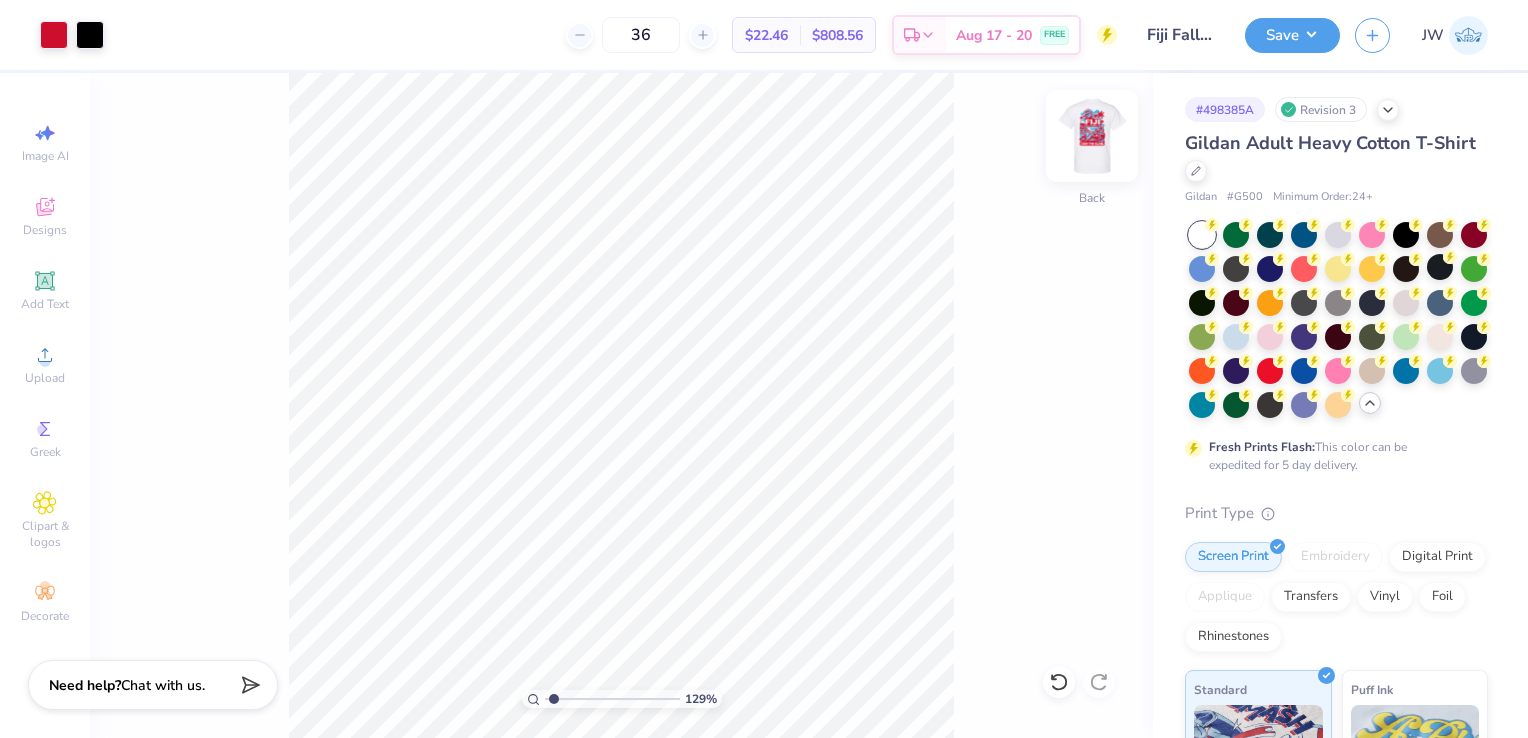 click at bounding box center [1092, 136] 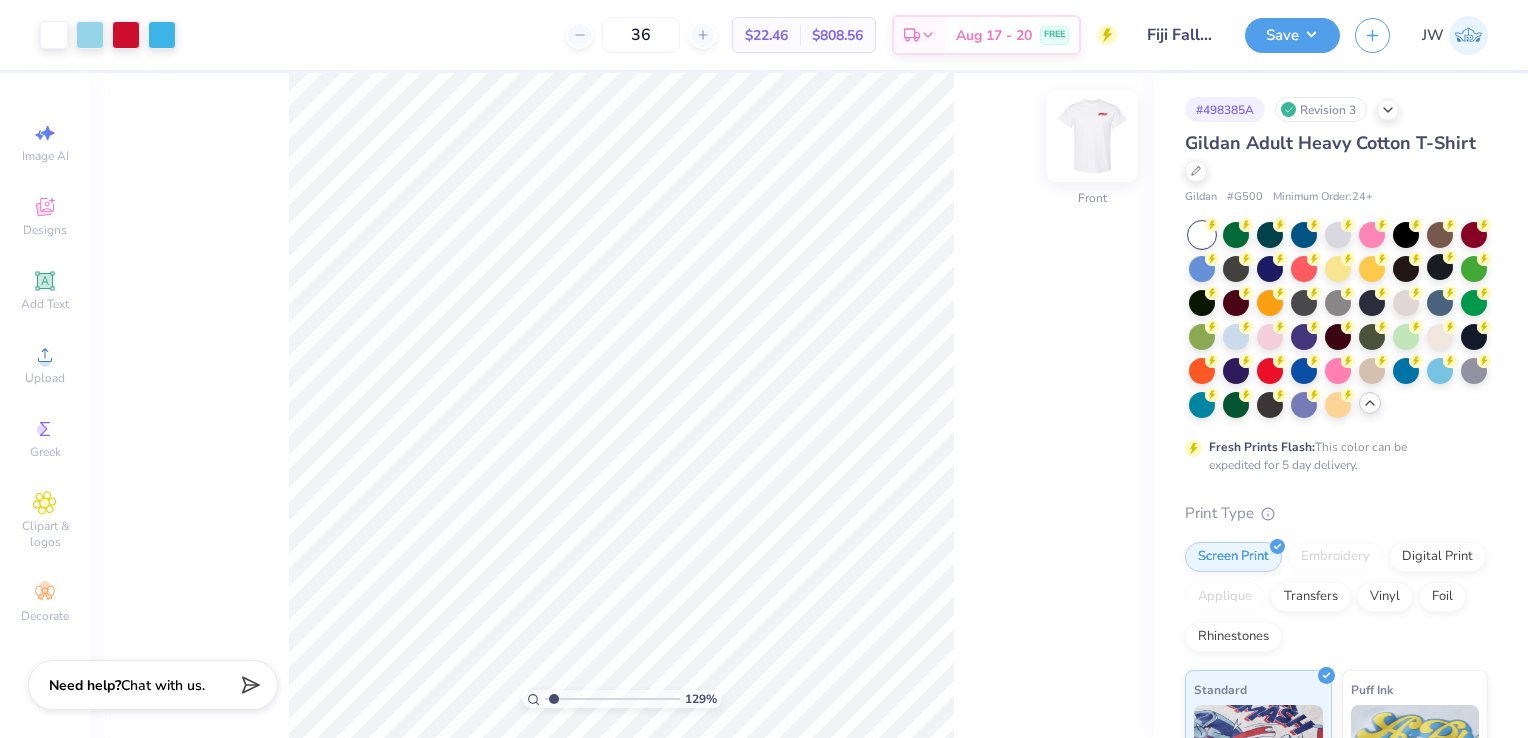 click at bounding box center (1092, 136) 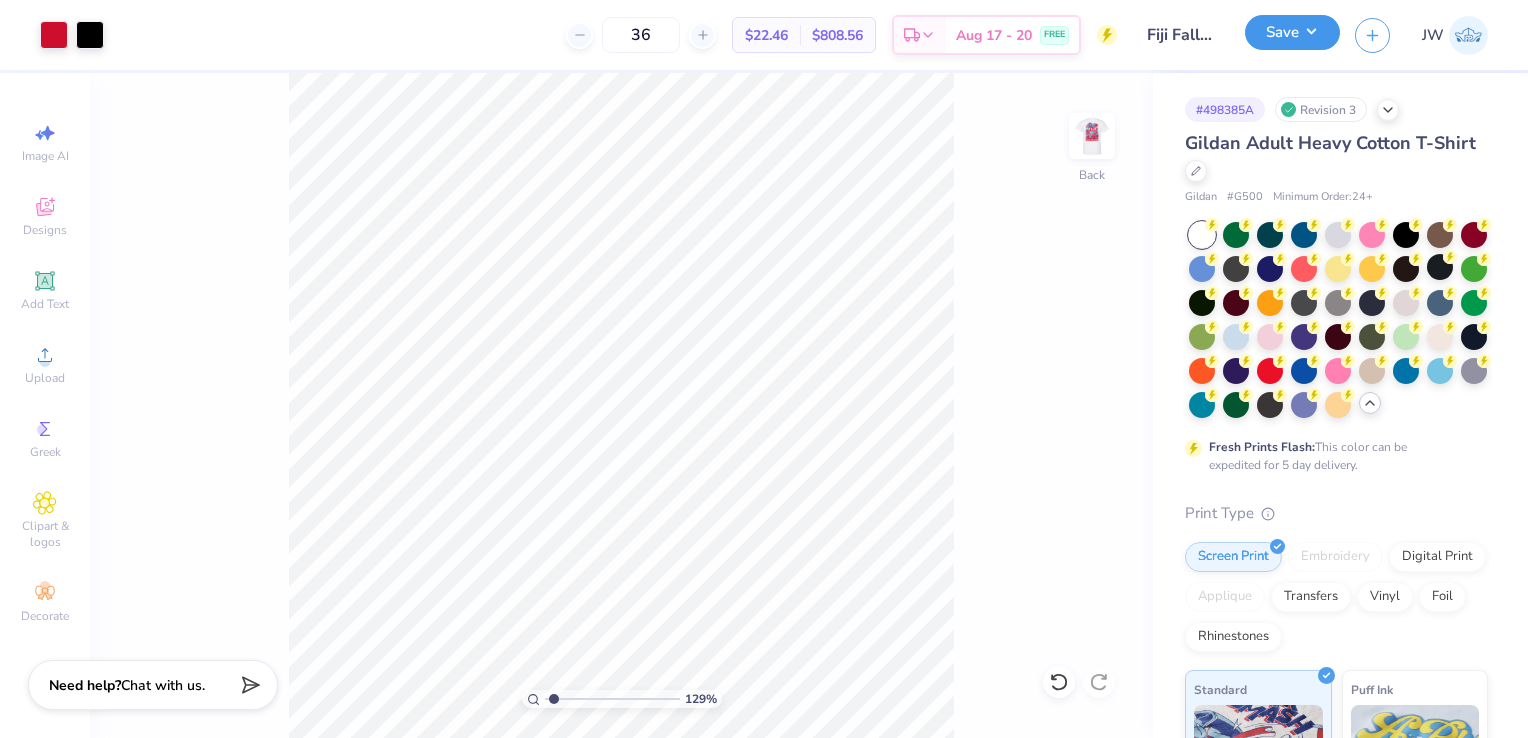 click on "Save" at bounding box center [1292, 32] 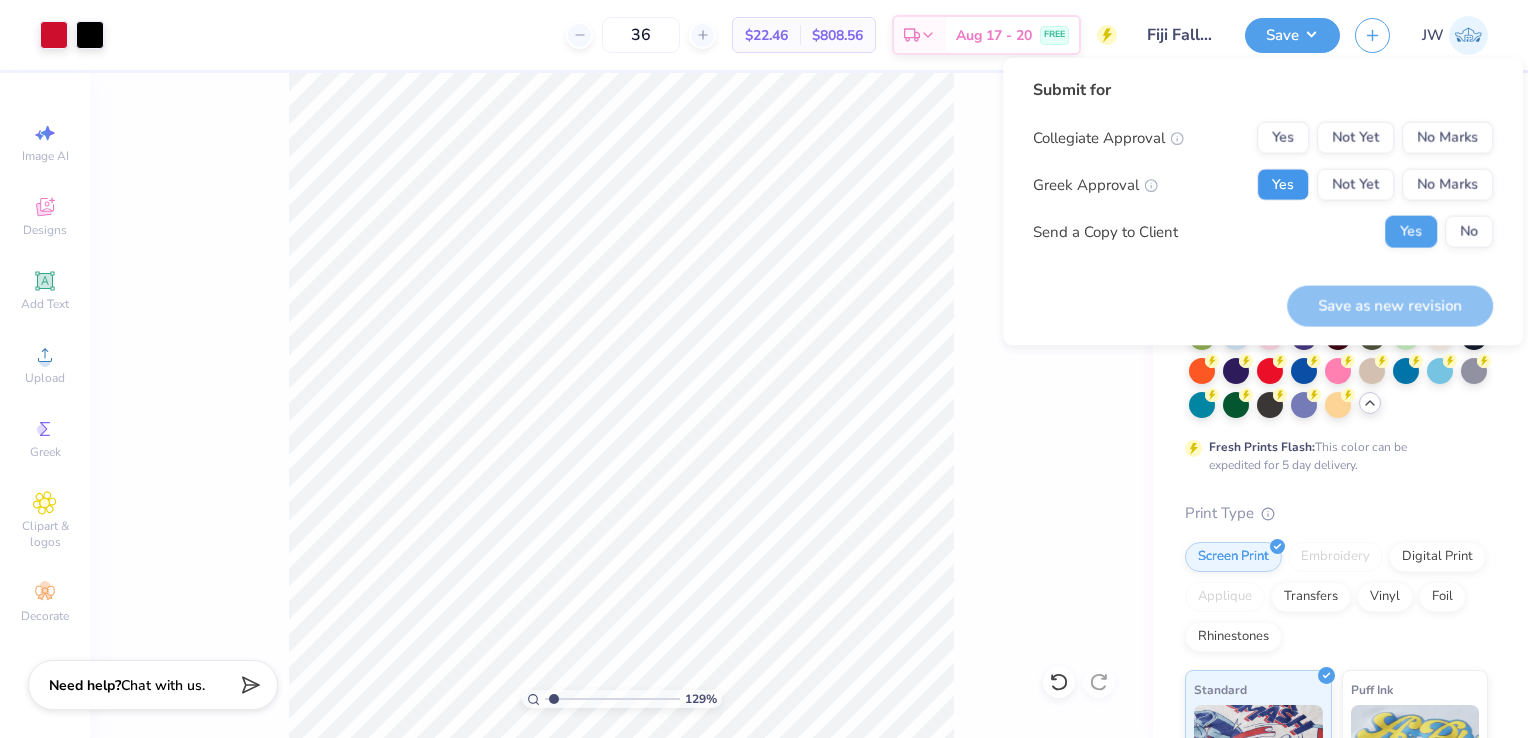 click on "Yes" at bounding box center (1283, 185) 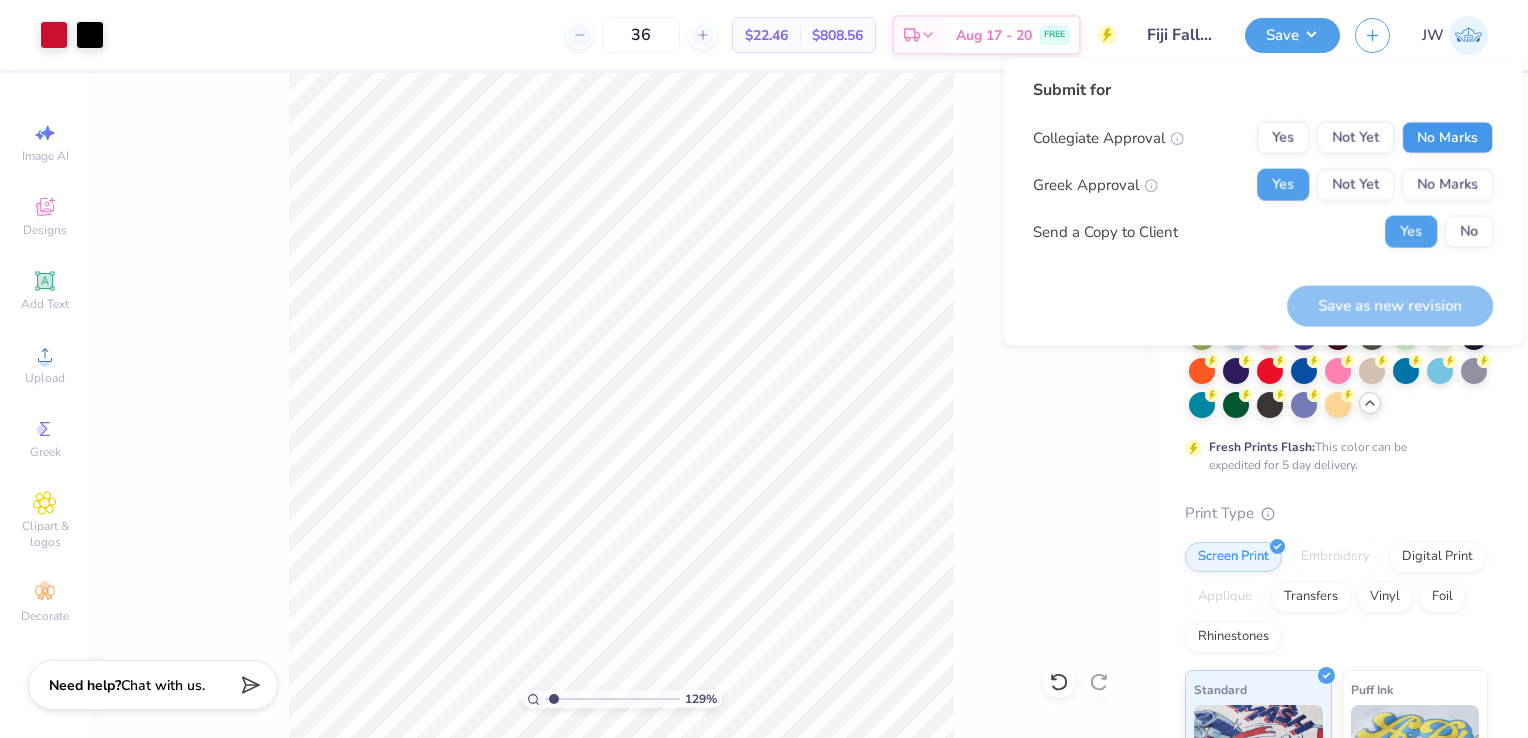 click on "No Marks" at bounding box center [1447, 138] 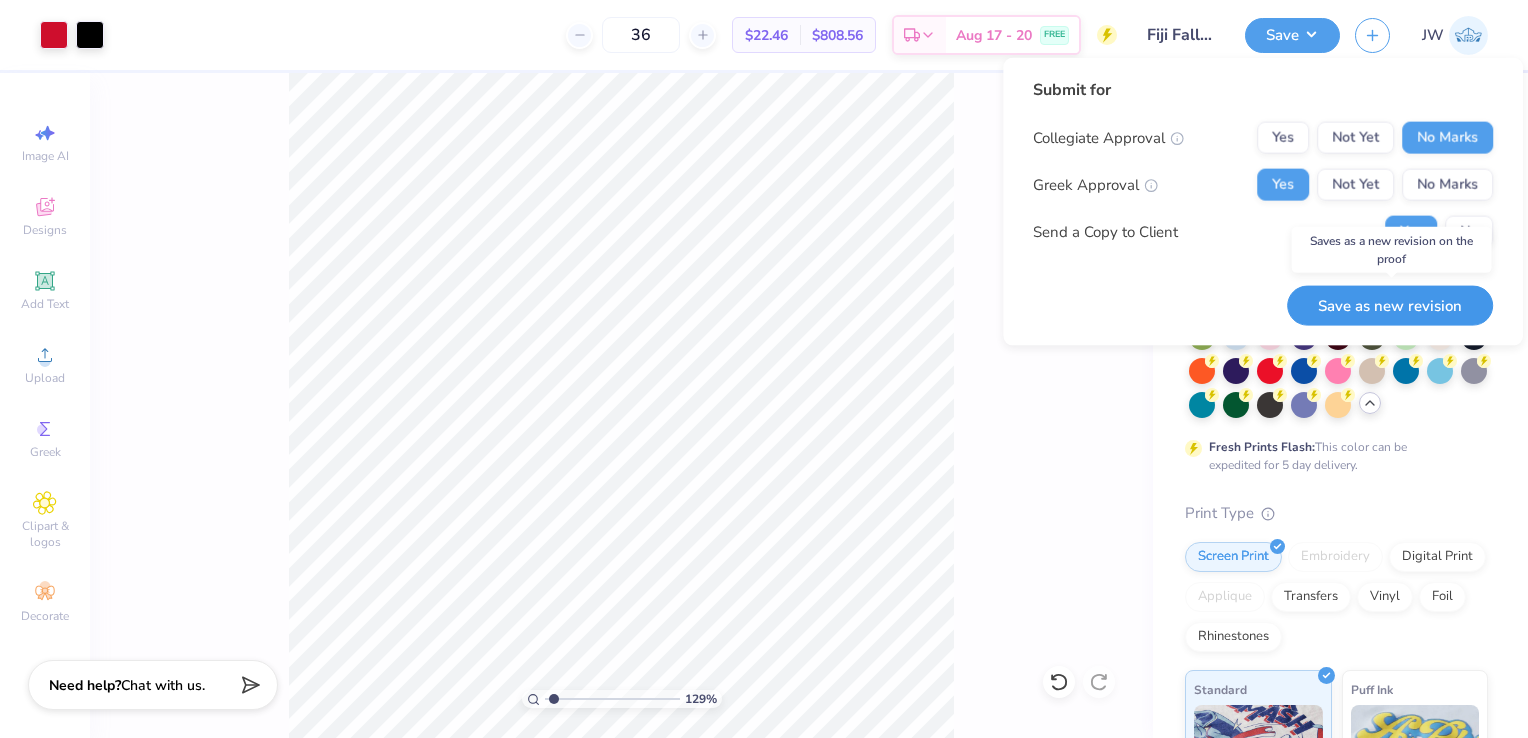click on "Save as new revision" at bounding box center [1390, 305] 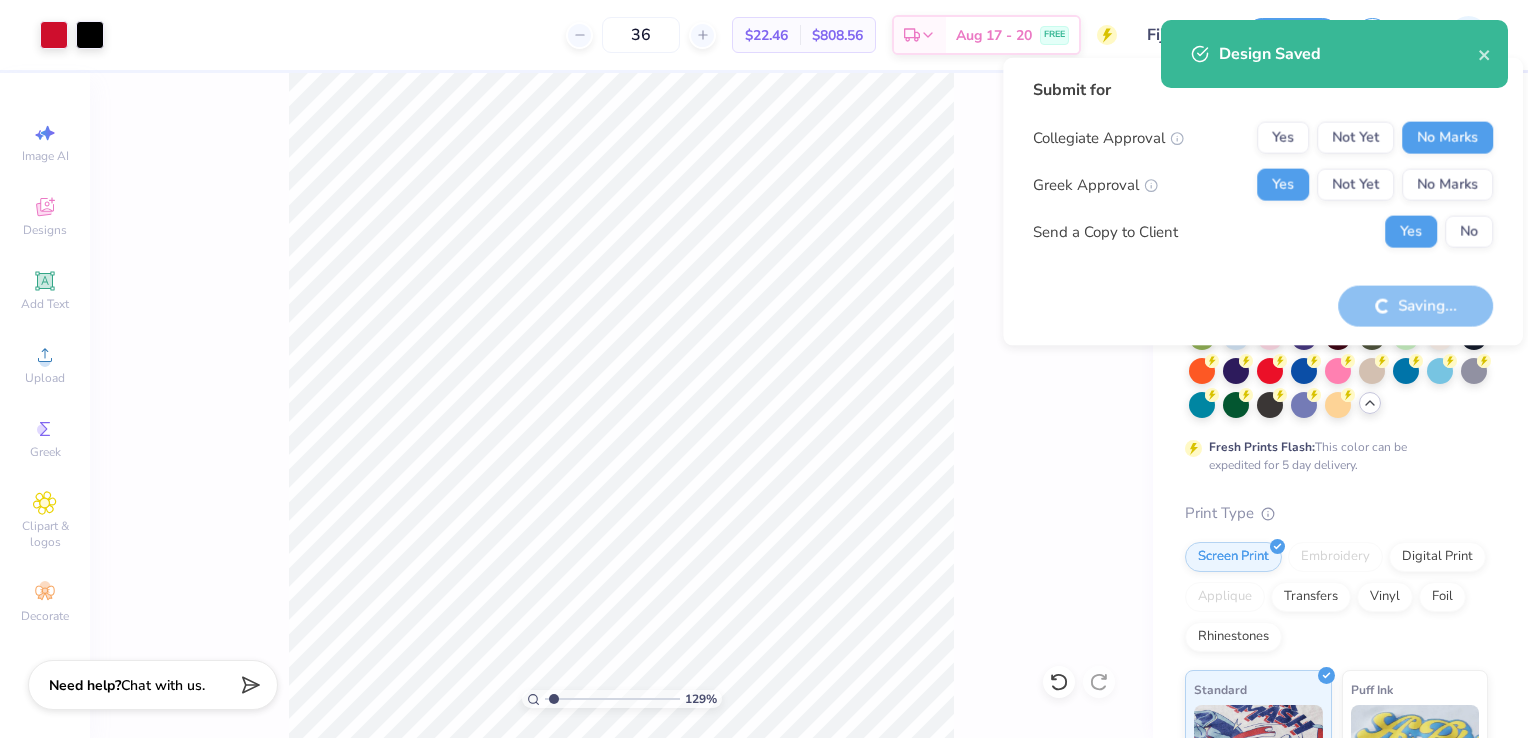 type on "1.29314730156432" 